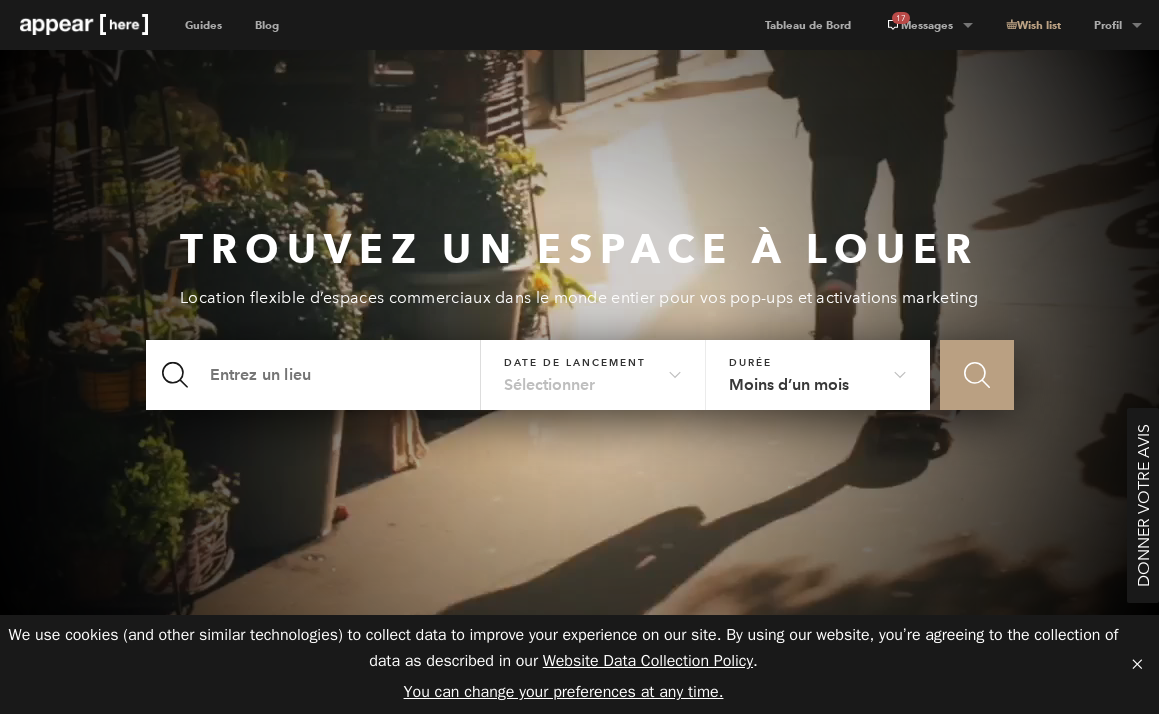 scroll, scrollTop: 0, scrollLeft: 0, axis: both 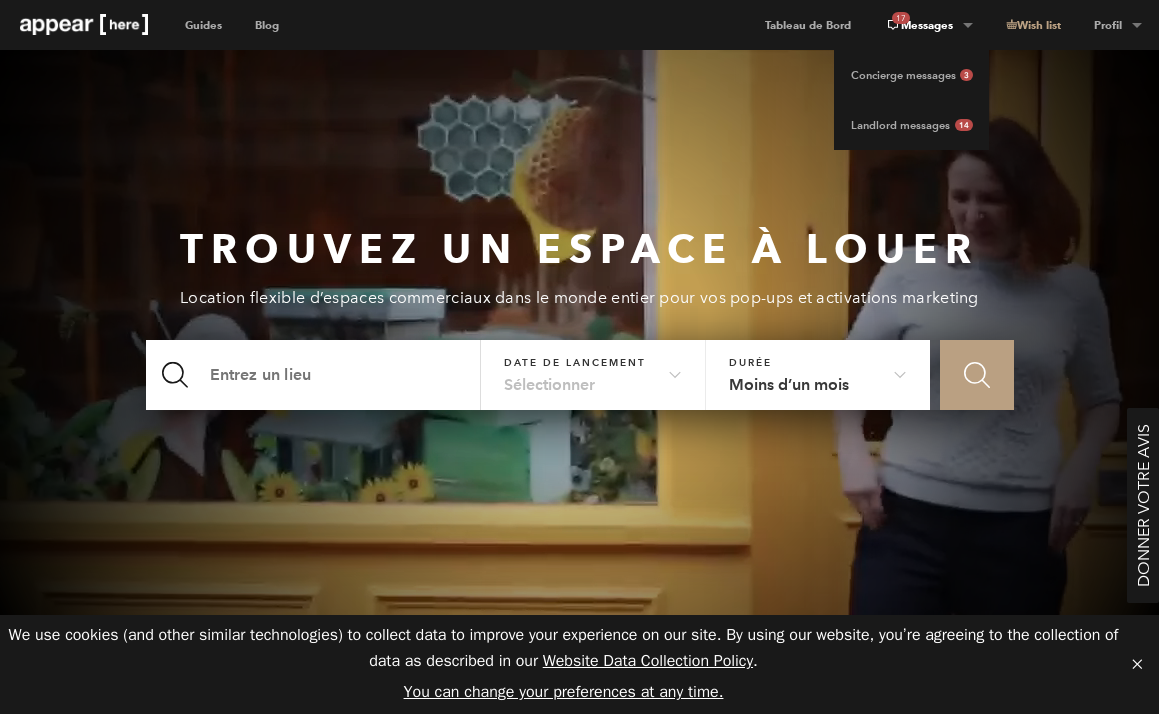 click on "17
Messages" at bounding box center [928, 25] 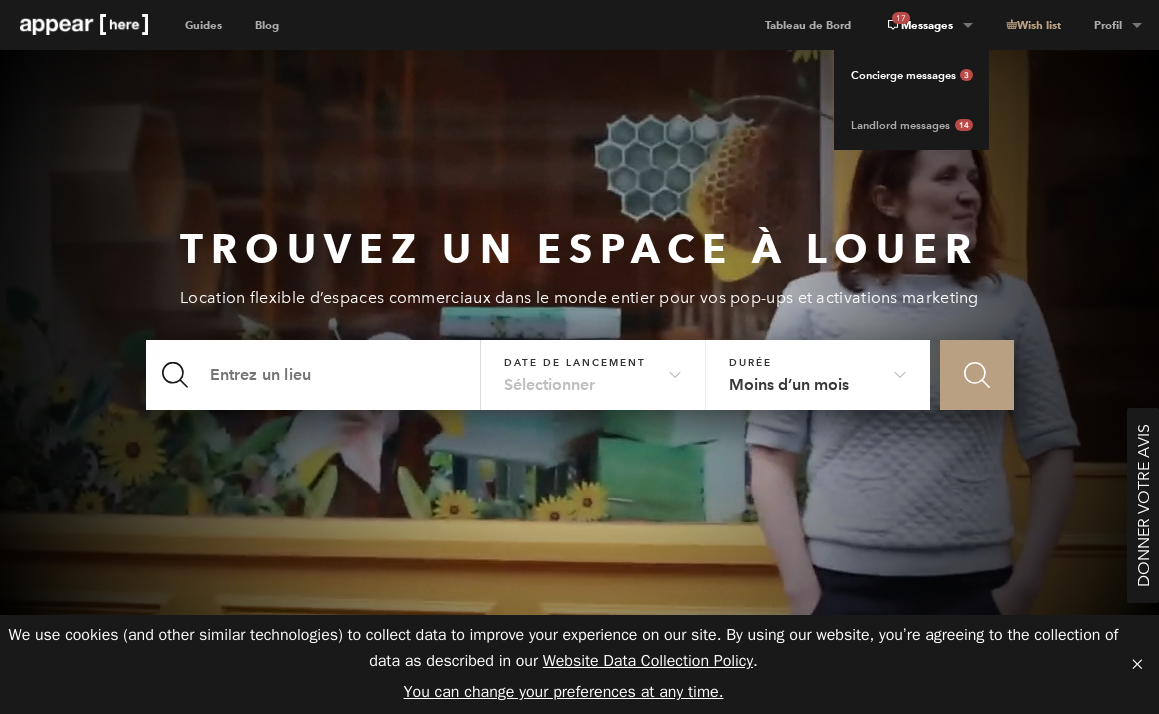 click on "Concierge messages
3" at bounding box center [911, 75] 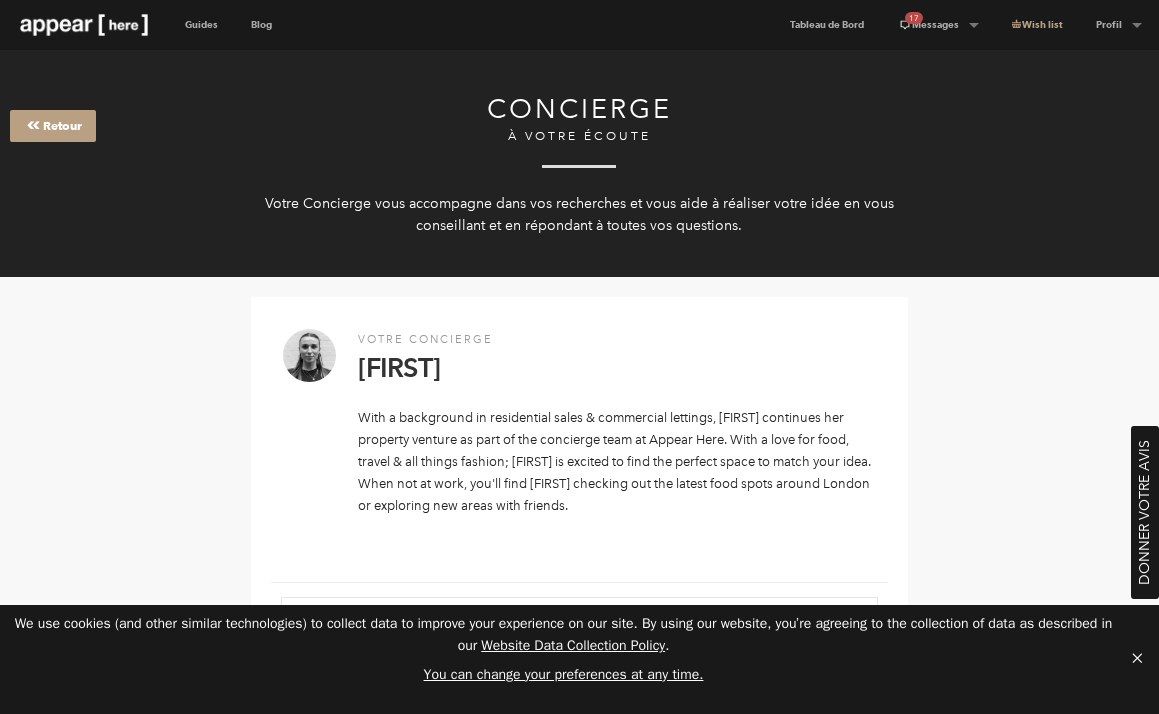 scroll, scrollTop: 0, scrollLeft: 0, axis: both 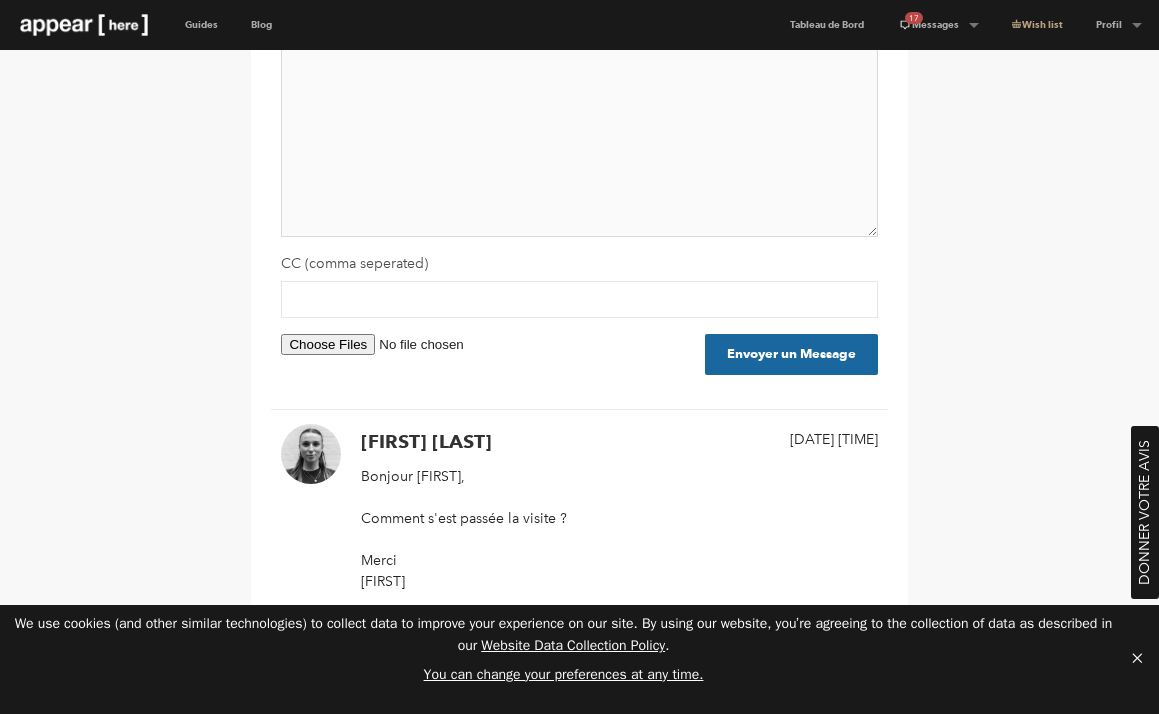 click at bounding box center (579, 143) 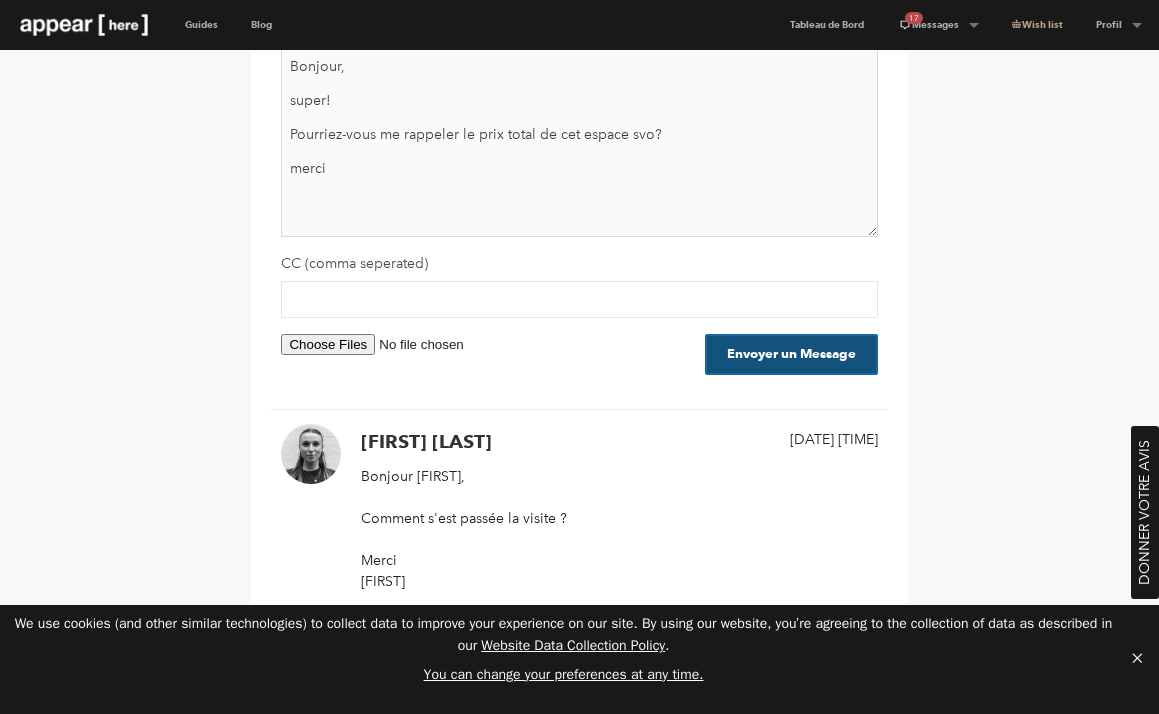 type on "Bonjour,
super!
Pourriez-vous me rappeler le prix total de cet espace svo?
merci" 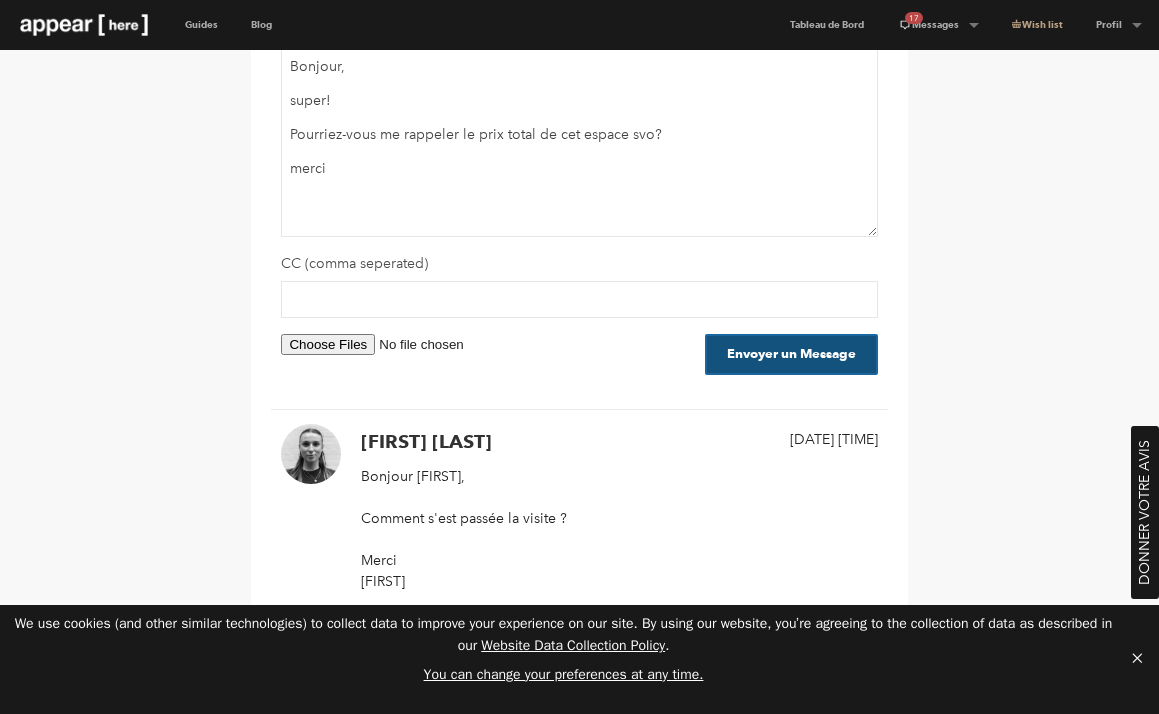 click on "Envoyer un Message" at bounding box center (791, 354) 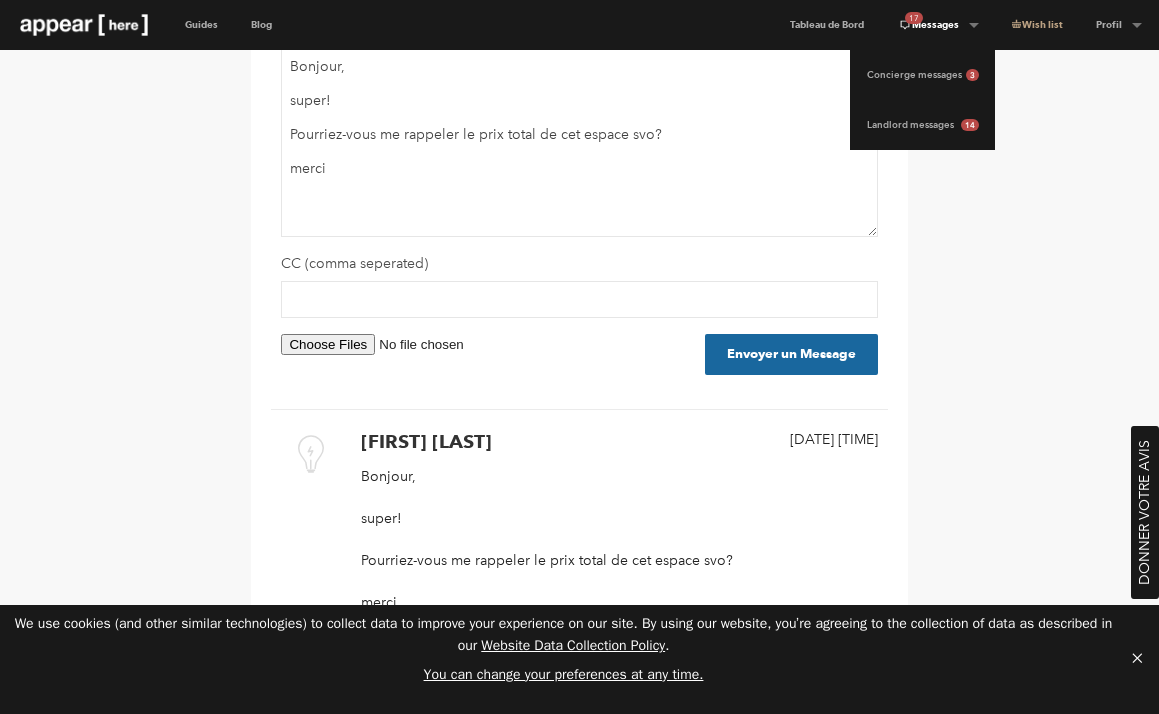 click on "17
Messages" at bounding box center (938, 25) 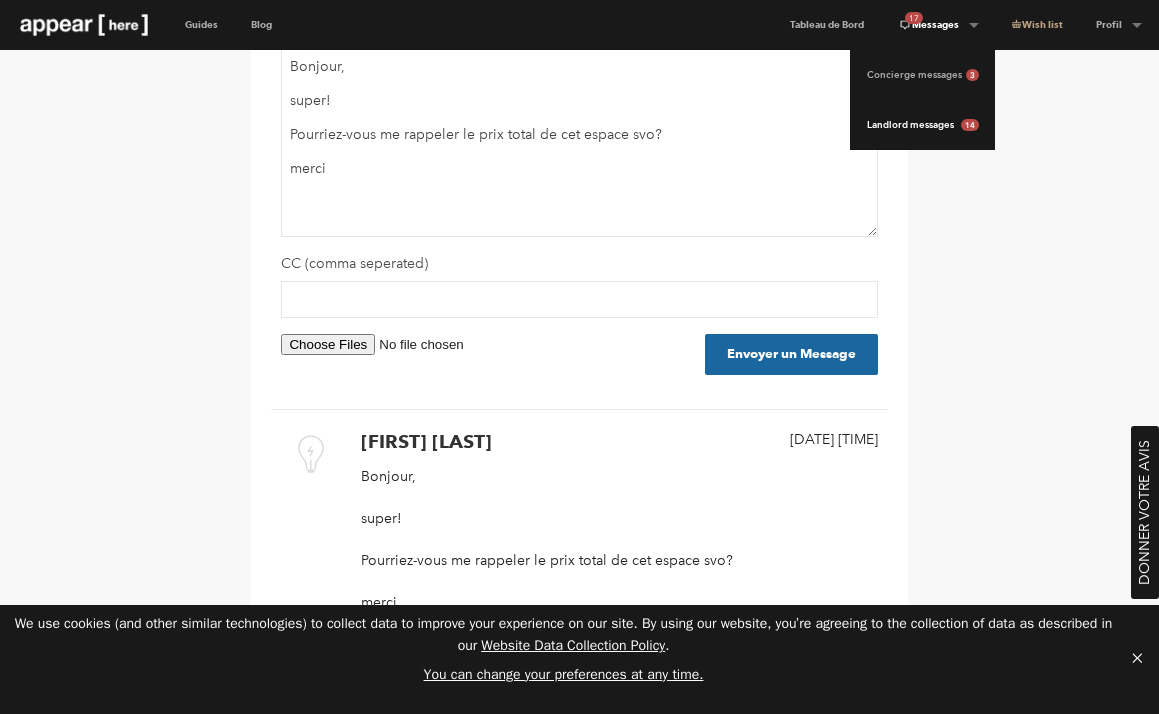 click on "Landlord messages
14" at bounding box center (922, 125) 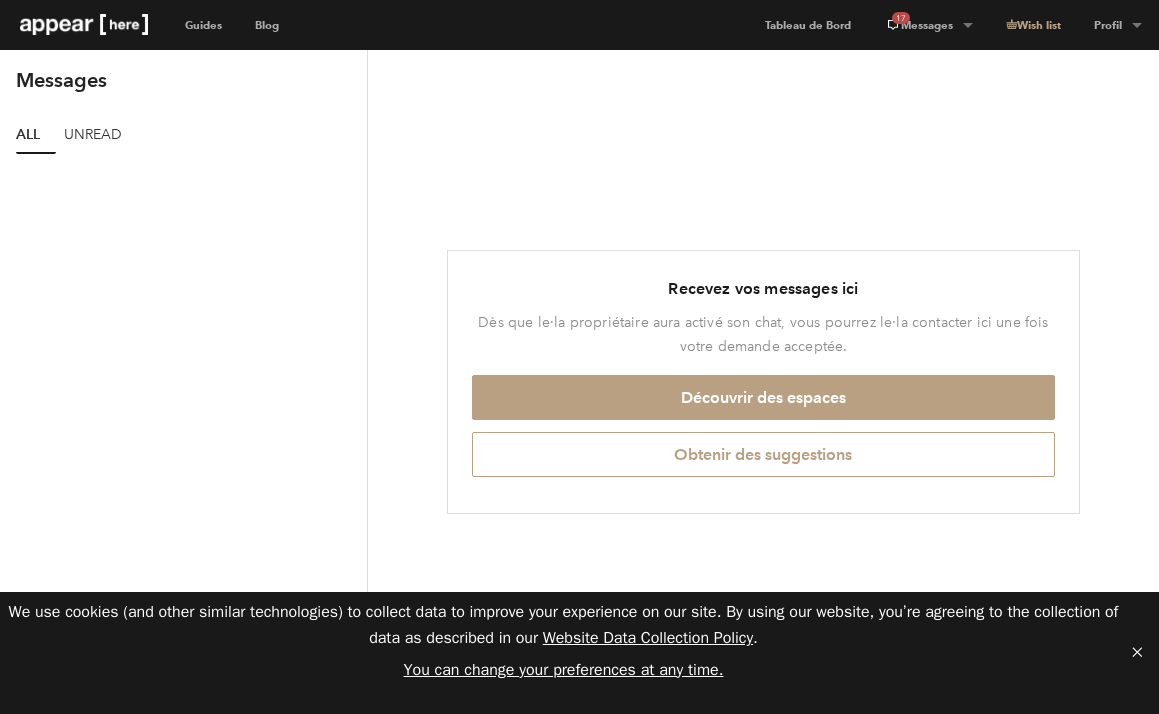 scroll, scrollTop: 0, scrollLeft: 0, axis: both 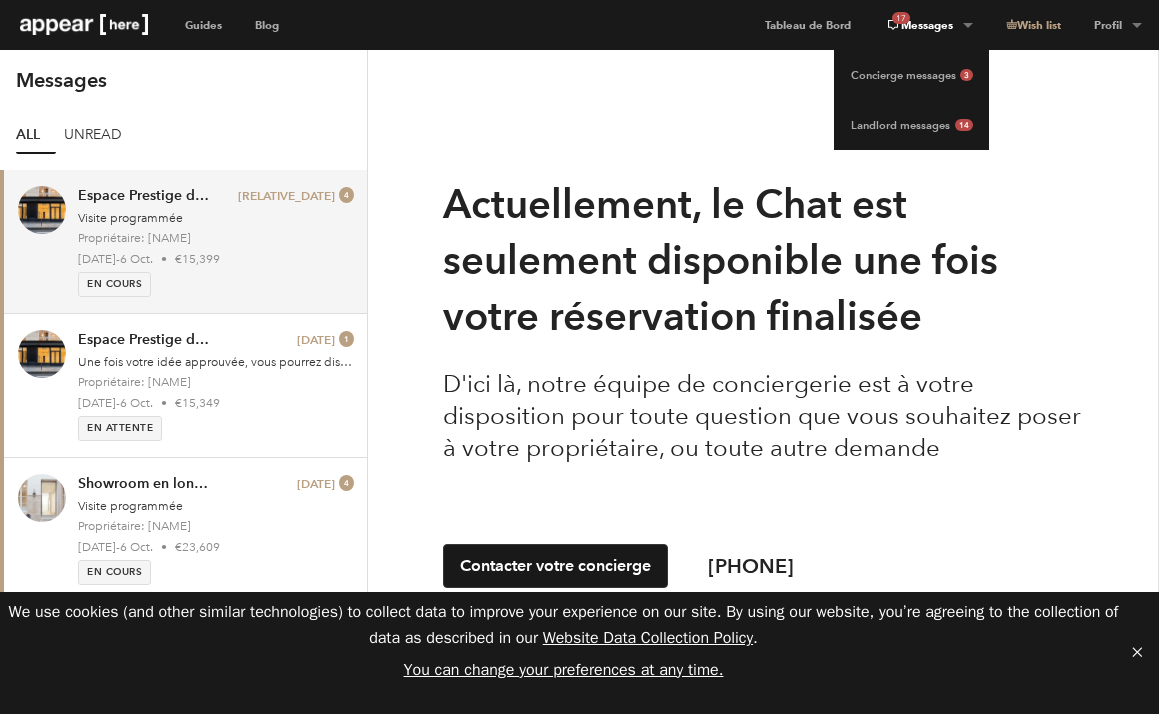 click on "17
Messages" at bounding box center (928, 25) 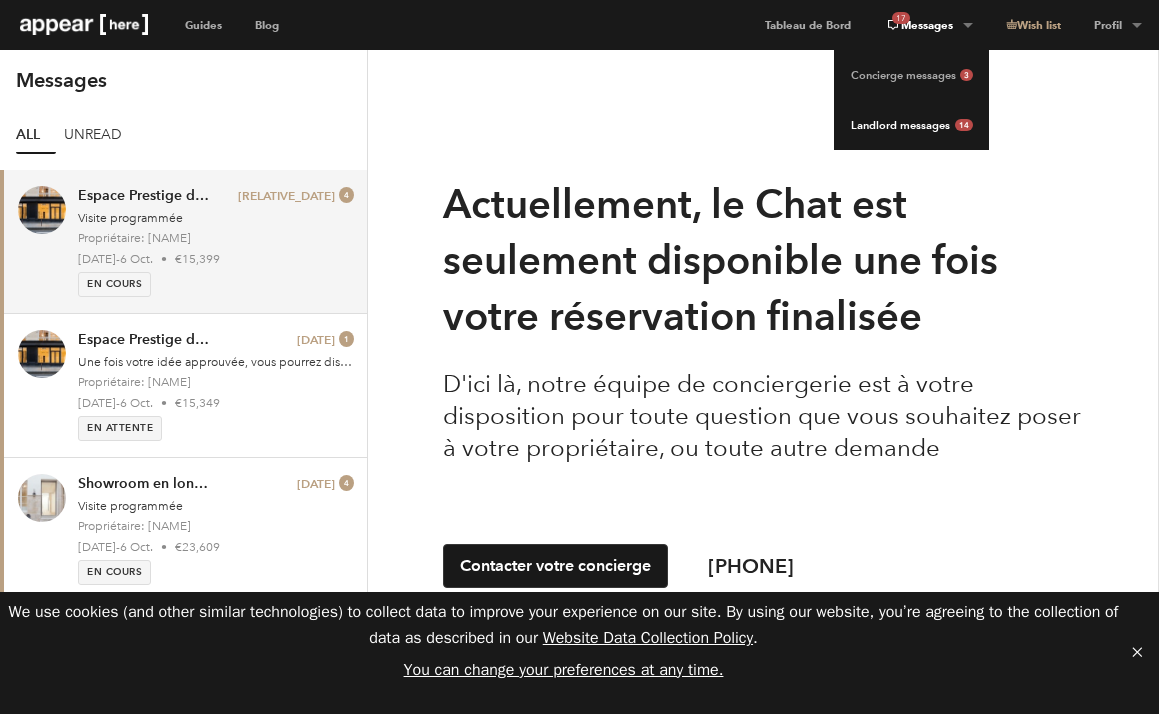 click on "Landlord messages
14" at bounding box center (911, 125) 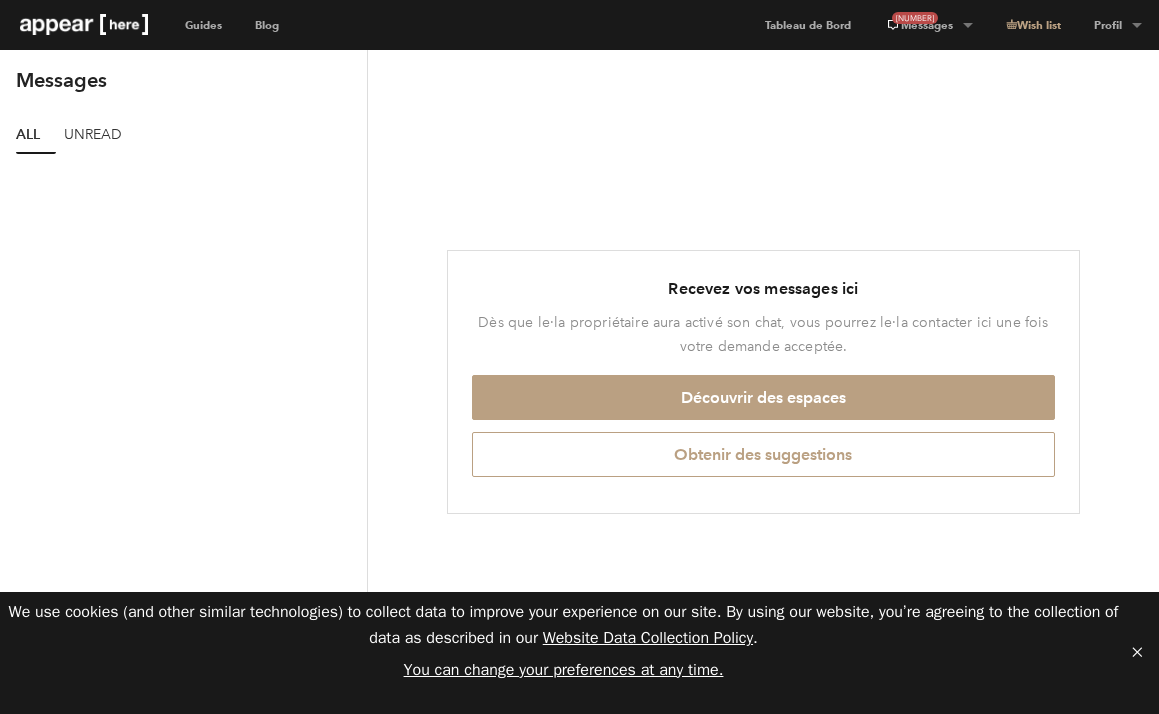 scroll, scrollTop: 0, scrollLeft: 0, axis: both 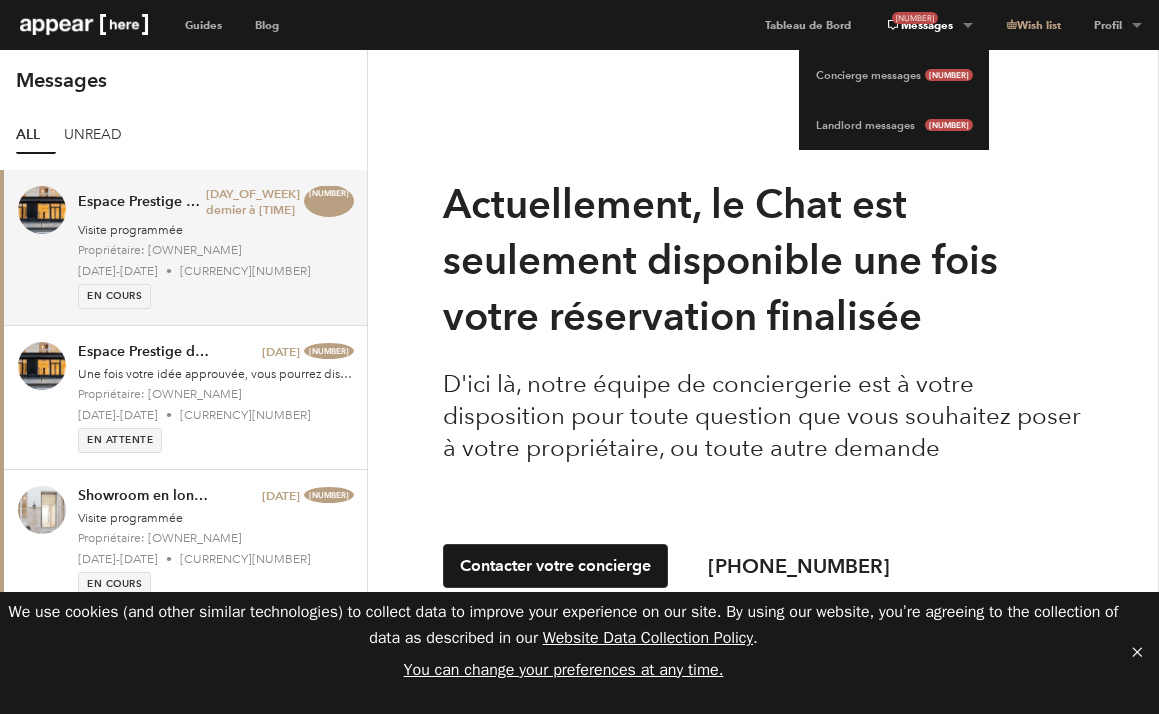 click on "17
Messages" at bounding box center (928, 25) 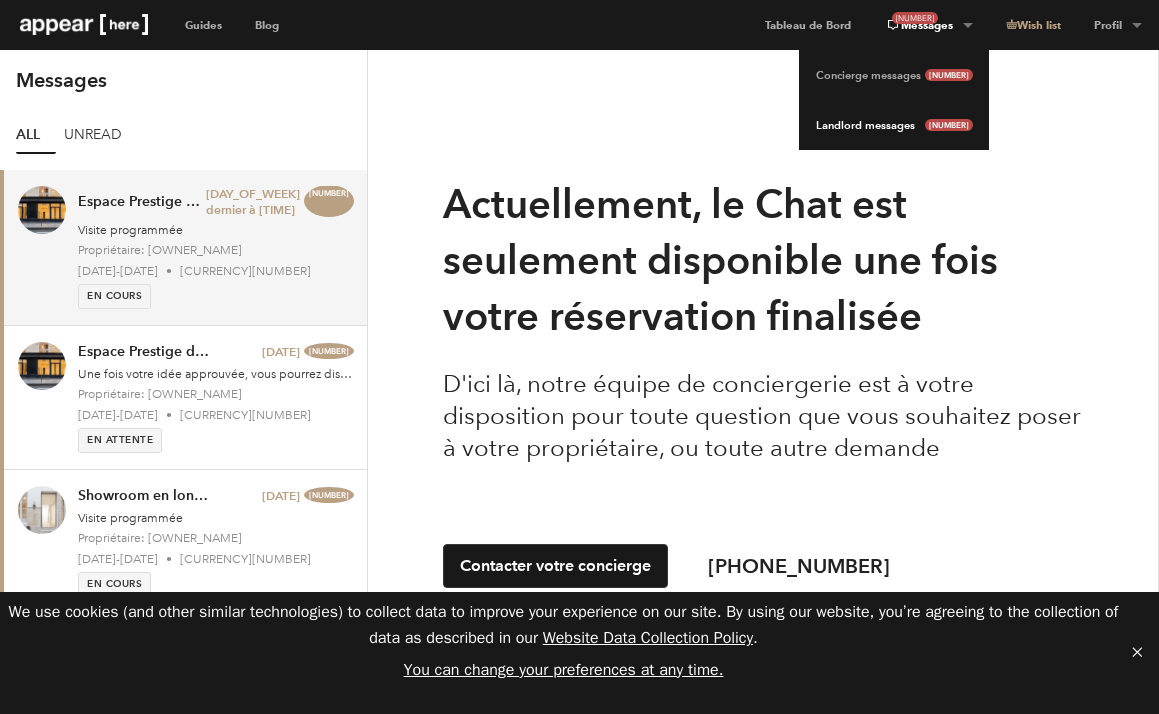 click on "Landlord messages
14" at bounding box center [894, 125] 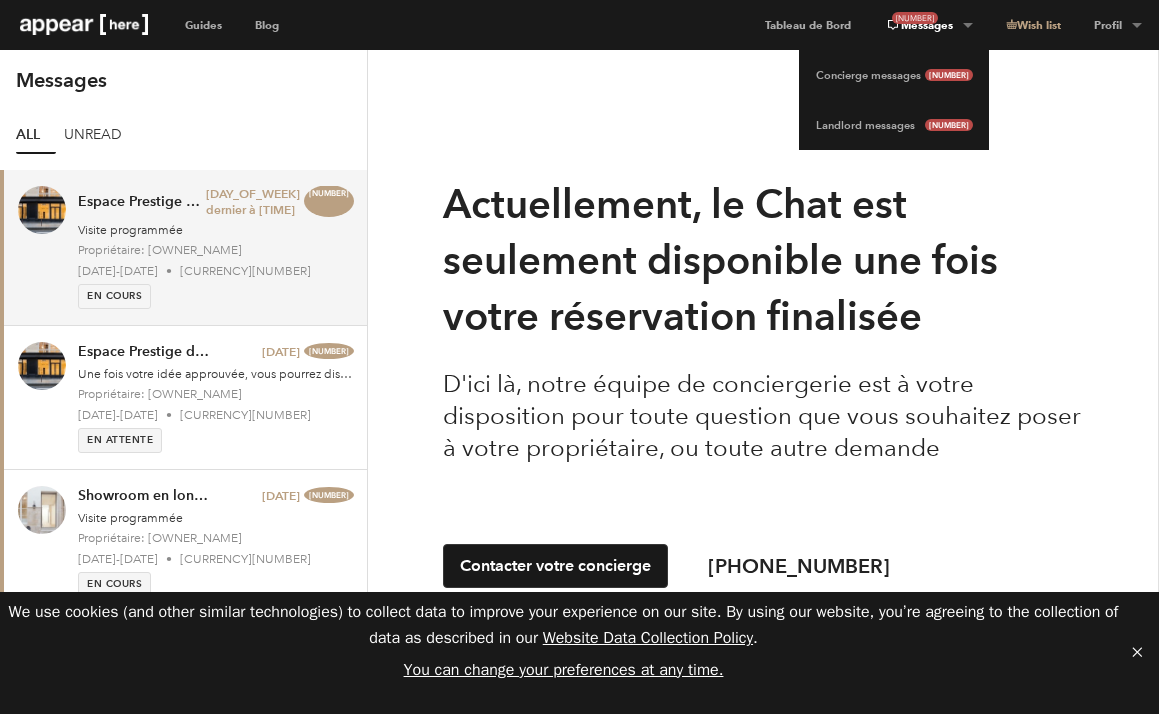 click on "17
Messages" at bounding box center (928, 25) 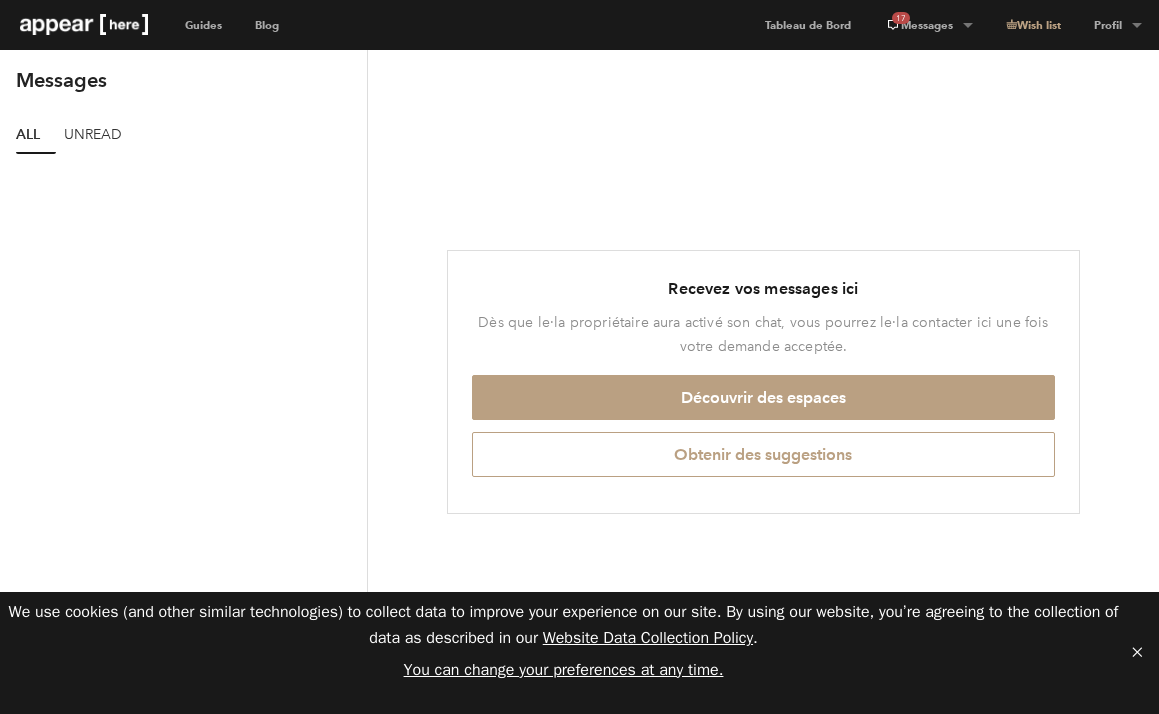 scroll, scrollTop: 0, scrollLeft: 0, axis: both 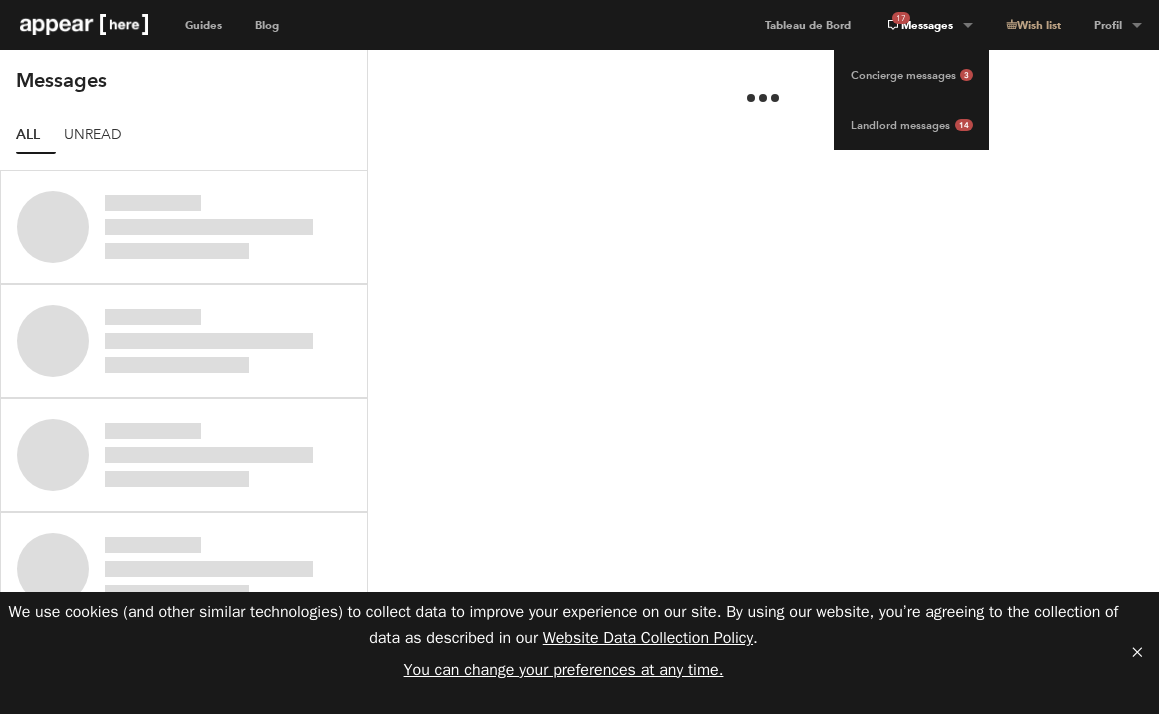 click on "17
Messages" at bounding box center (928, 25) 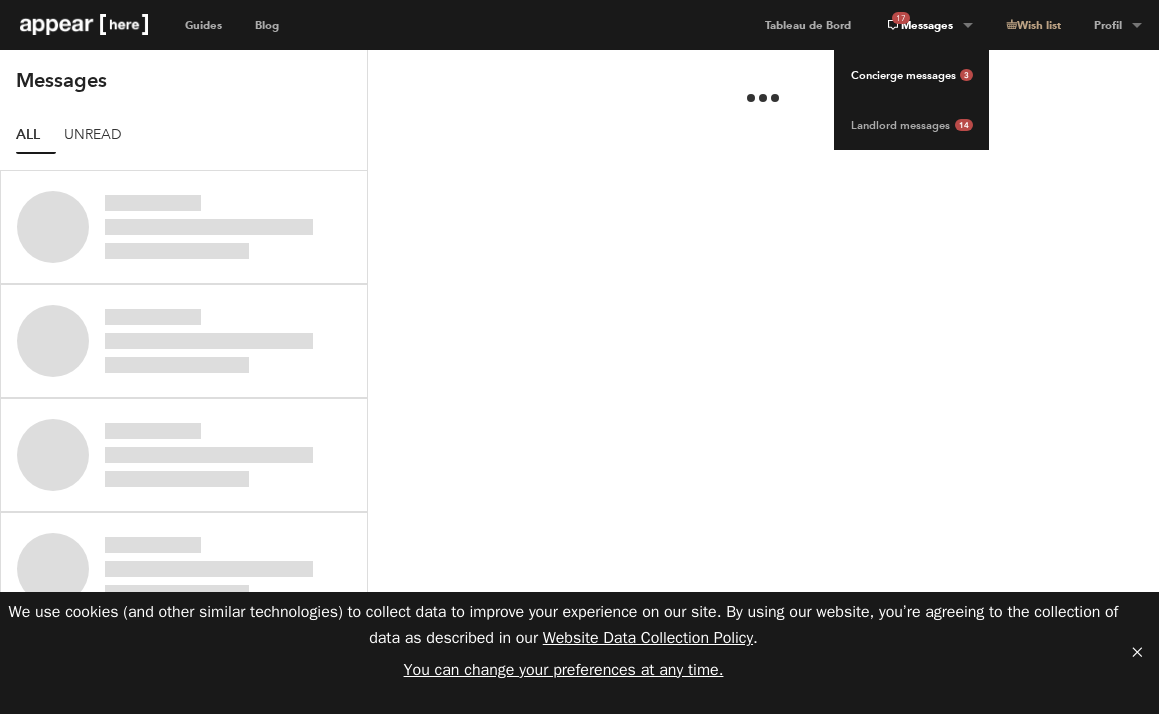click on "Concierge messages
3" at bounding box center (911, 75) 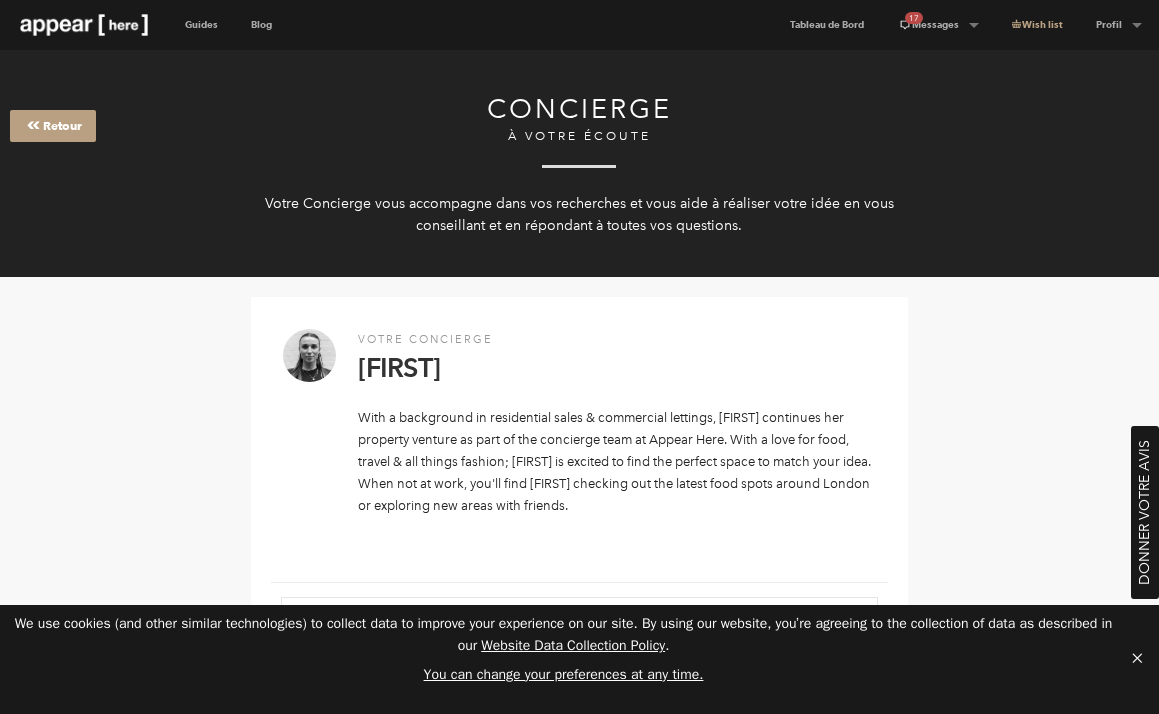 scroll, scrollTop: 0, scrollLeft: 0, axis: both 